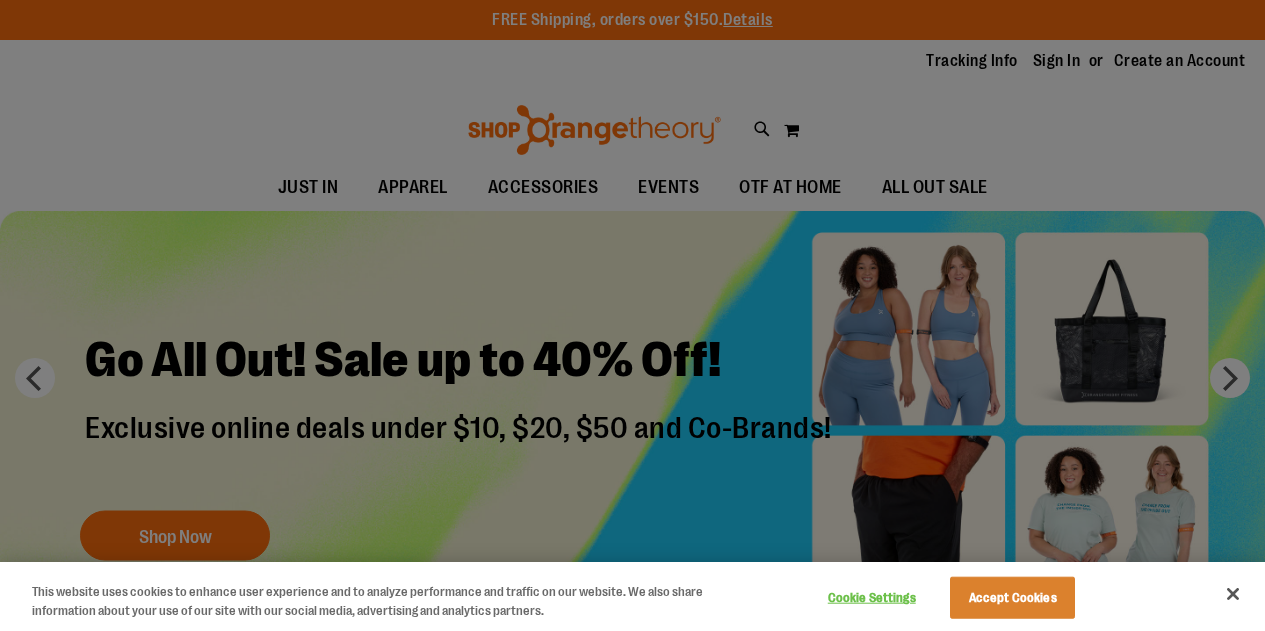 scroll, scrollTop: 0, scrollLeft: 0, axis: both 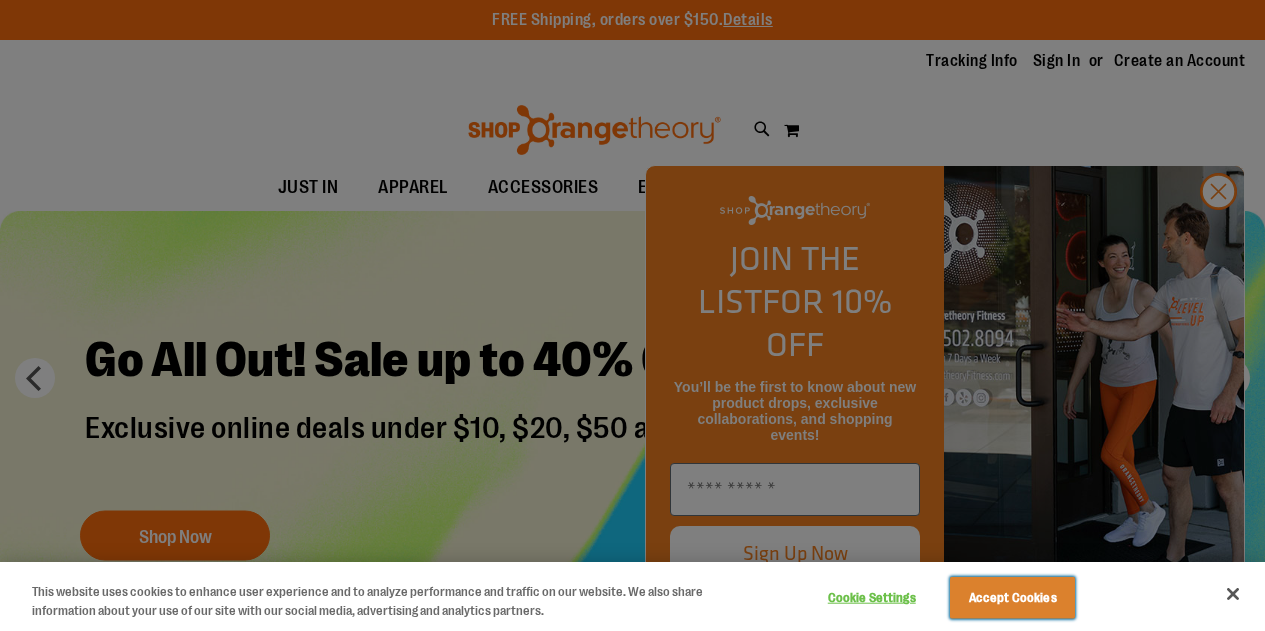 click on "Accept Cookies" at bounding box center (1012, 598) 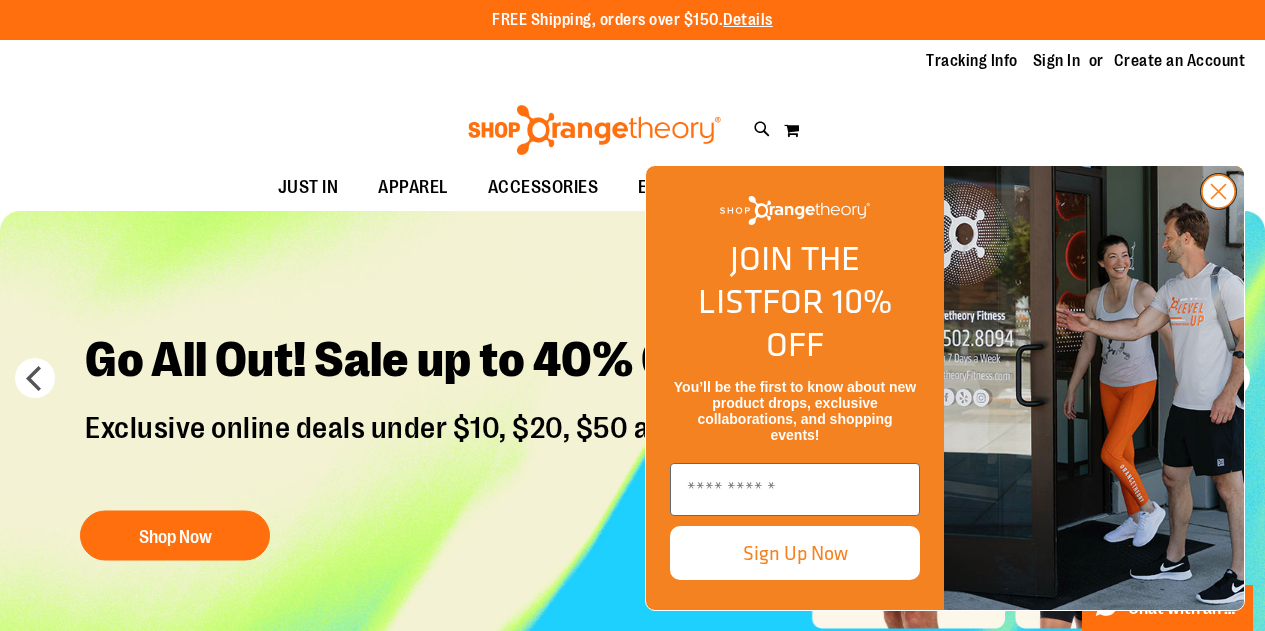 click 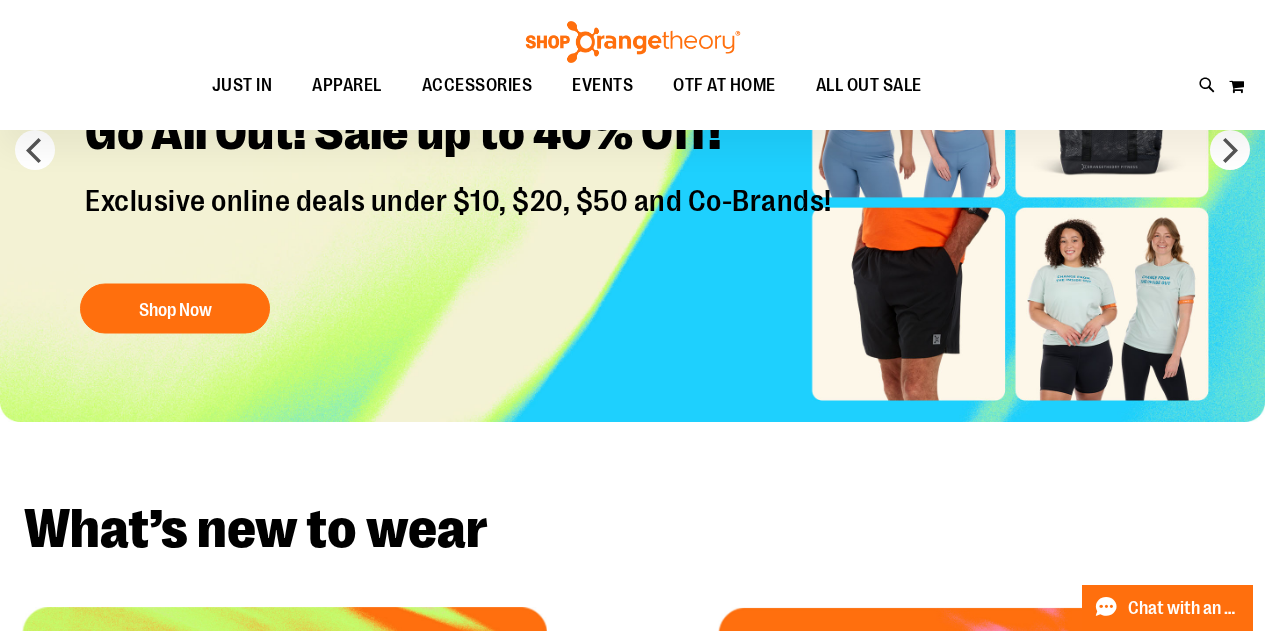 scroll, scrollTop: 225, scrollLeft: 0, axis: vertical 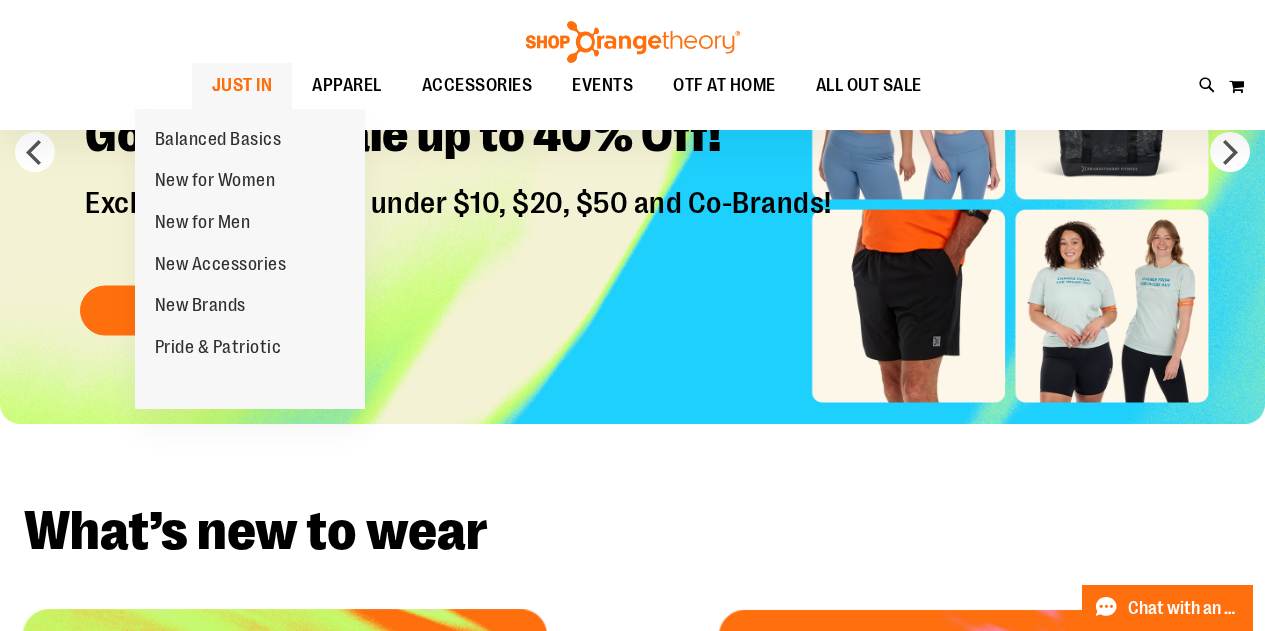 click on "Balanced Basics New for Women New for Men New Accessories New Brands Pride & Patriotic" at bounding box center (250, 259) 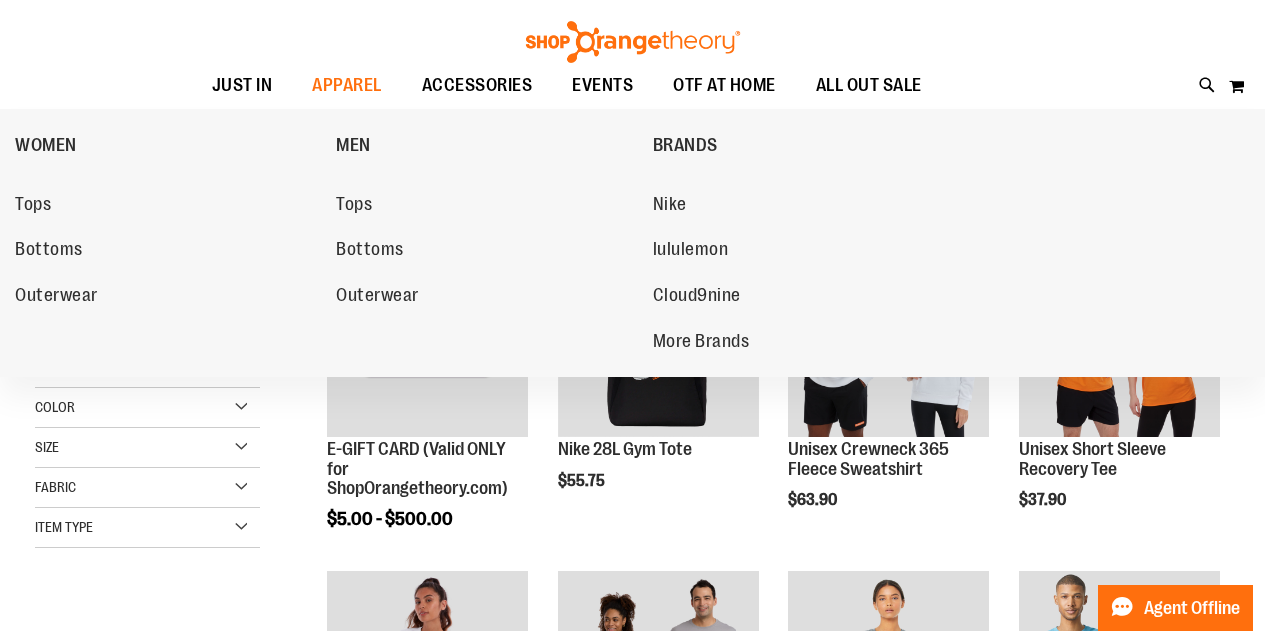 scroll, scrollTop: 162, scrollLeft: 0, axis: vertical 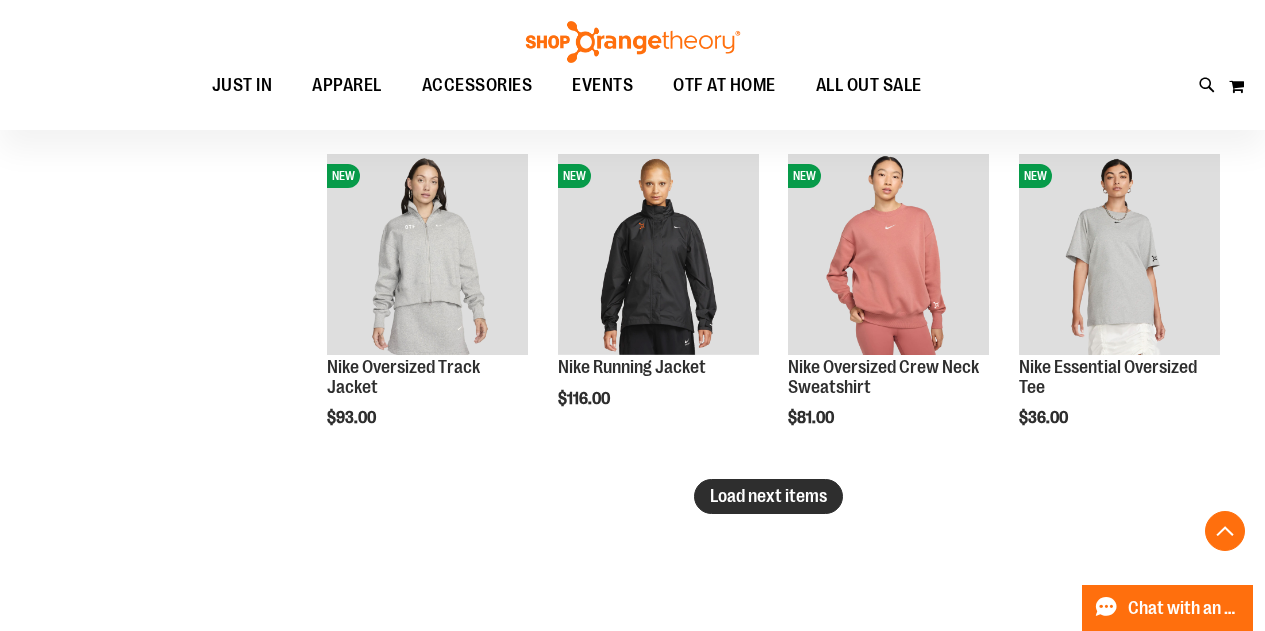 click on "Load next items" at bounding box center [768, 496] 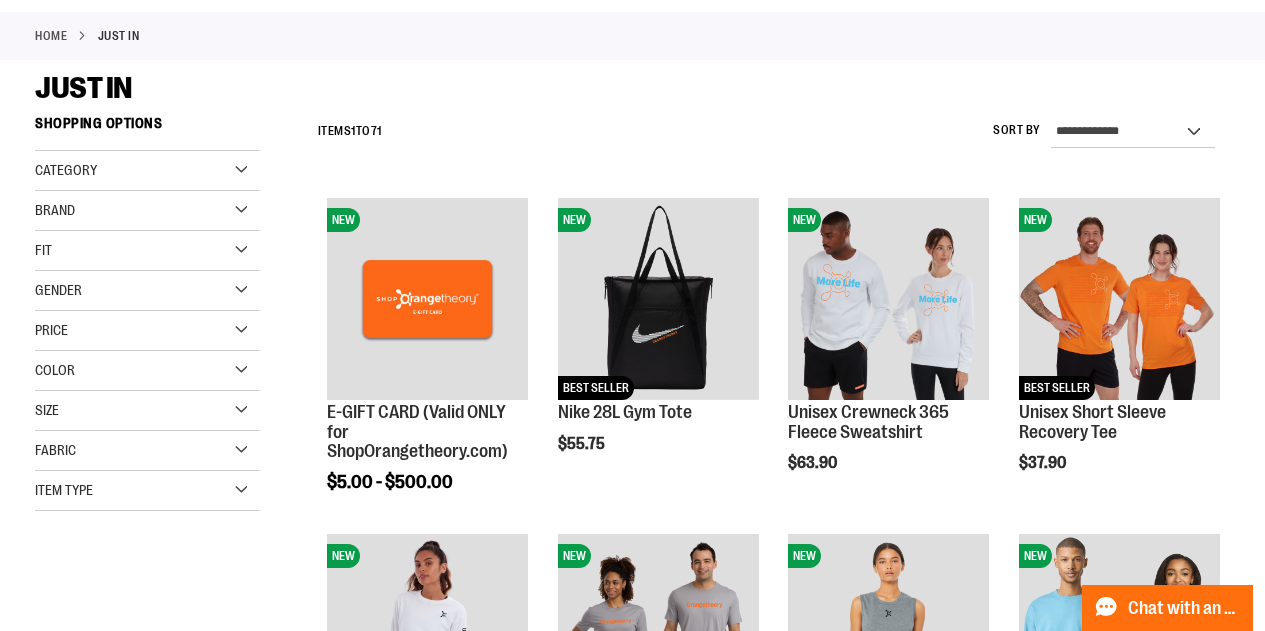 scroll, scrollTop: 0, scrollLeft: 0, axis: both 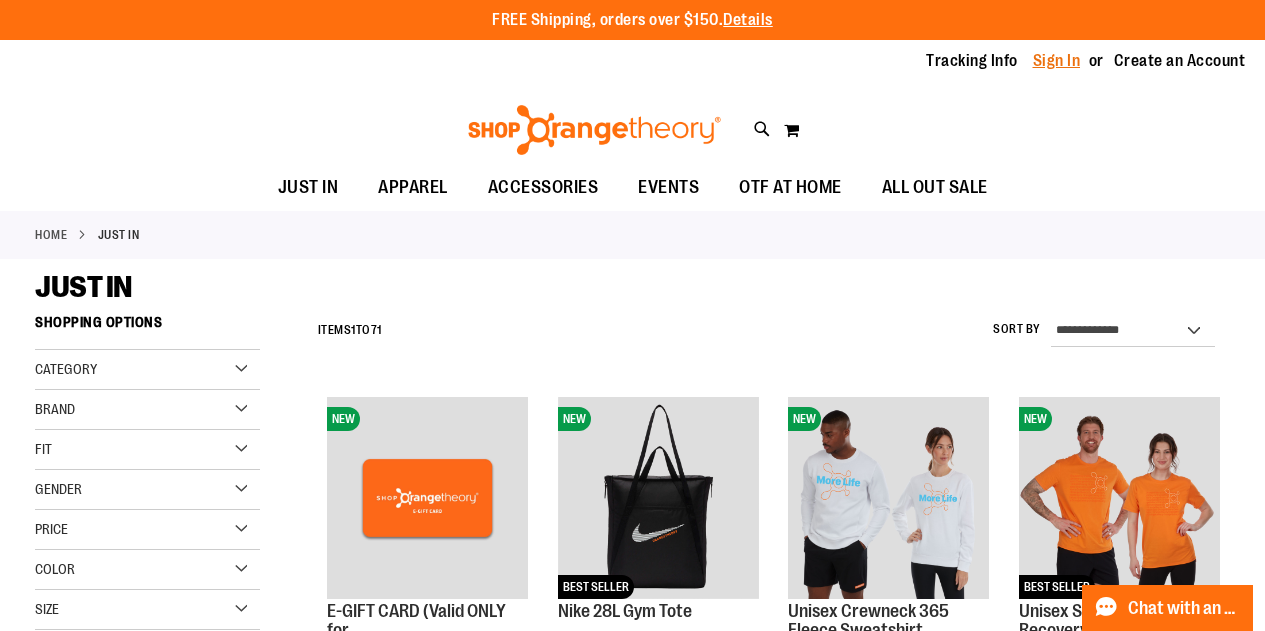 click on "Sign In" at bounding box center [1057, 61] 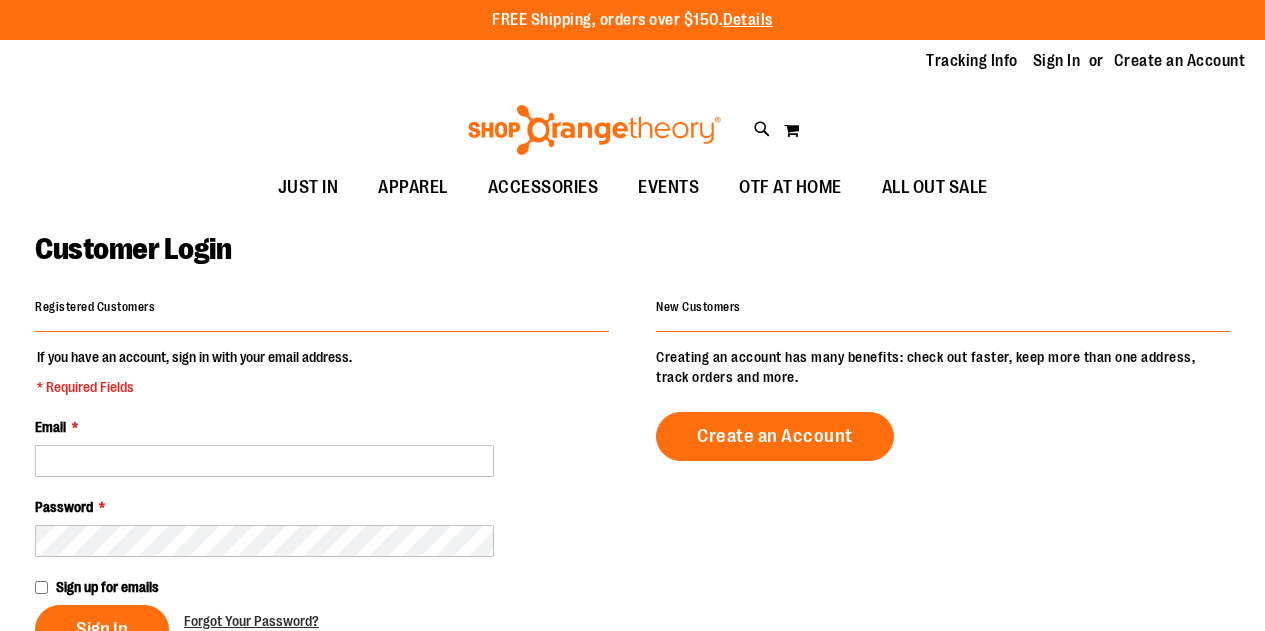 scroll, scrollTop: 0, scrollLeft: 0, axis: both 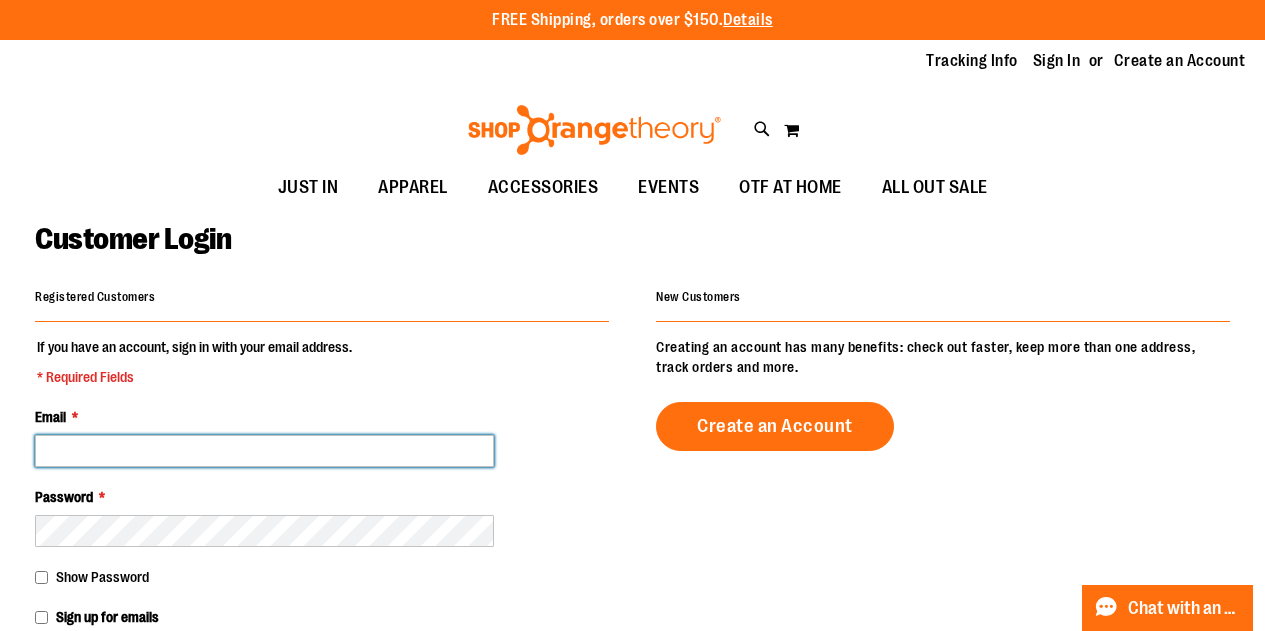 click on "Email *" at bounding box center (264, 451) 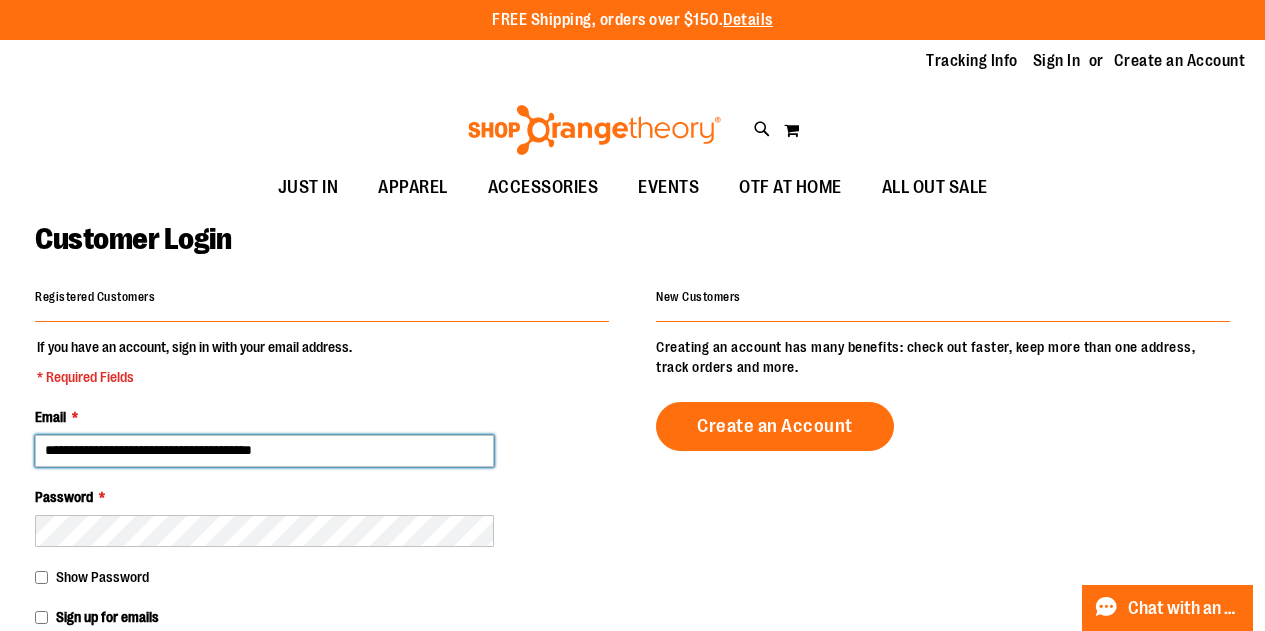 type on "**********" 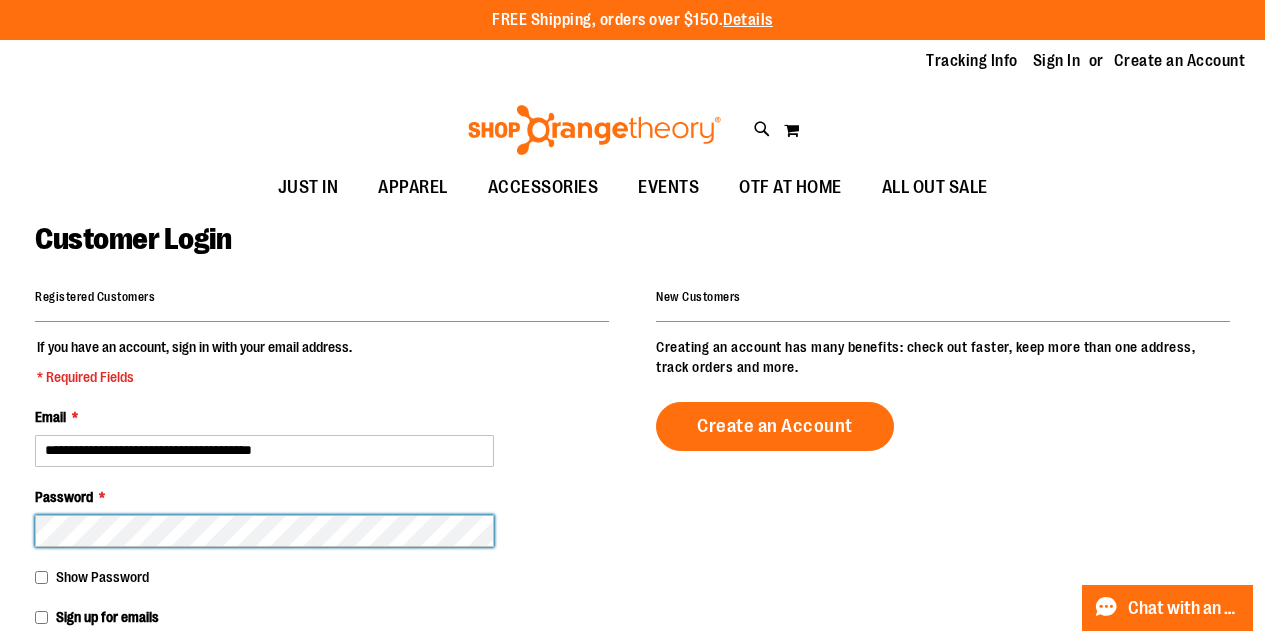 click on "Sign In" at bounding box center (102, 669) 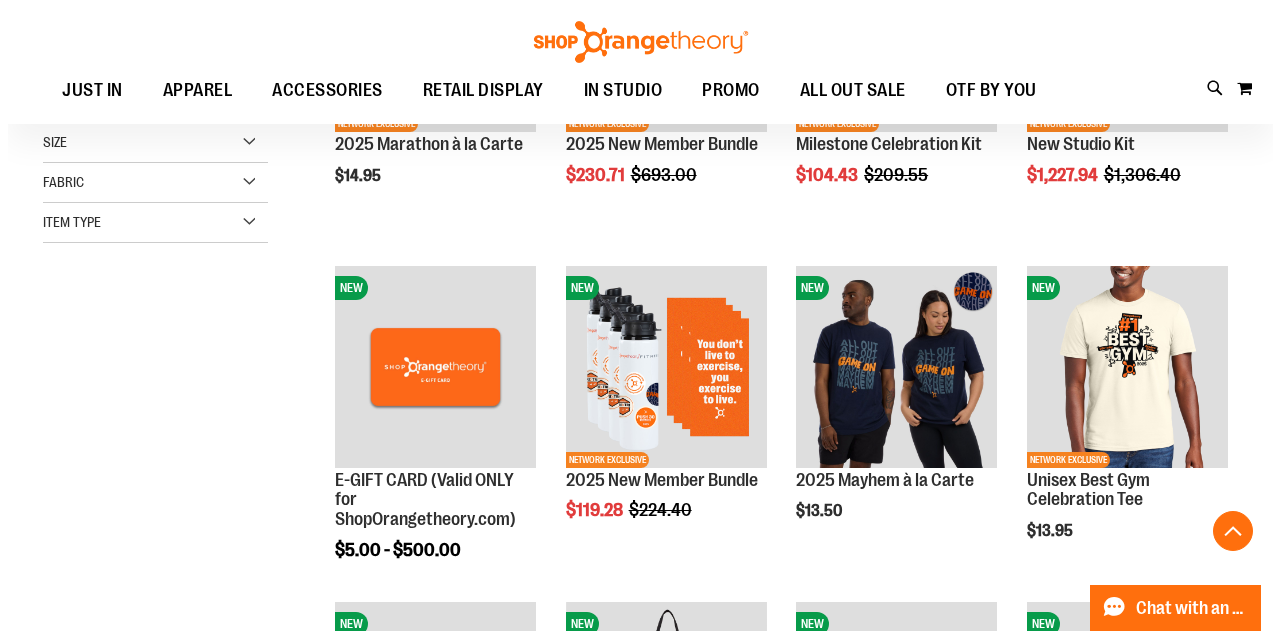 scroll, scrollTop: 467, scrollLeft: 0, axis: vertical 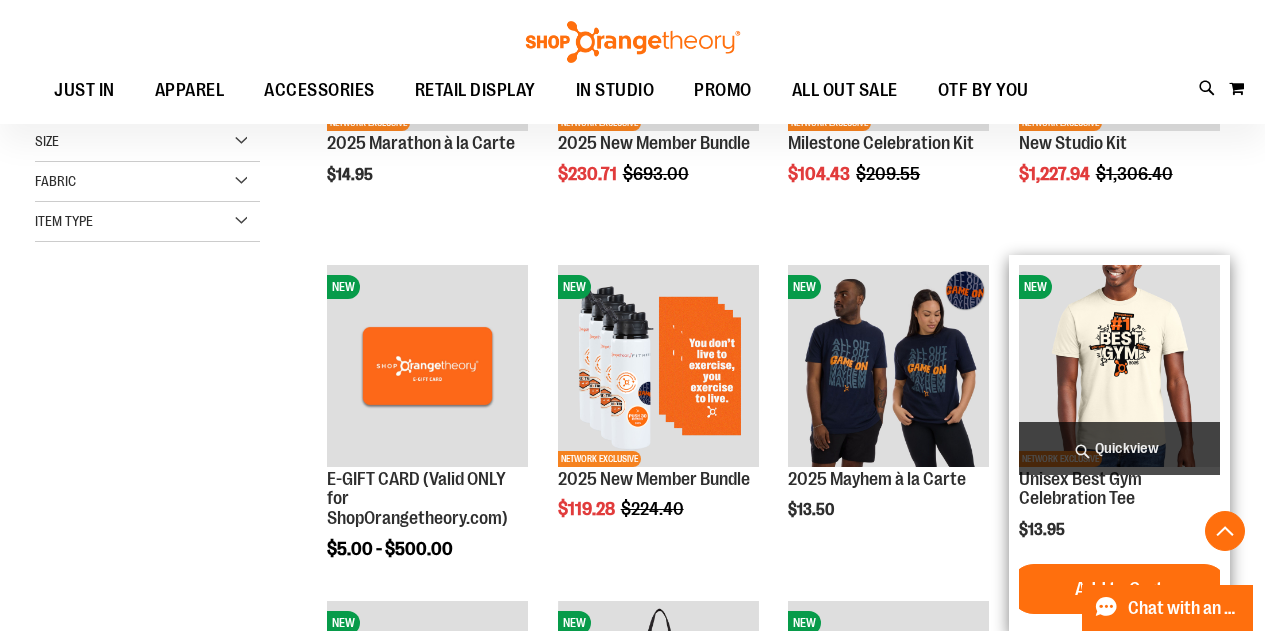 click on "Quickview" at bounding box center [1119, 448] 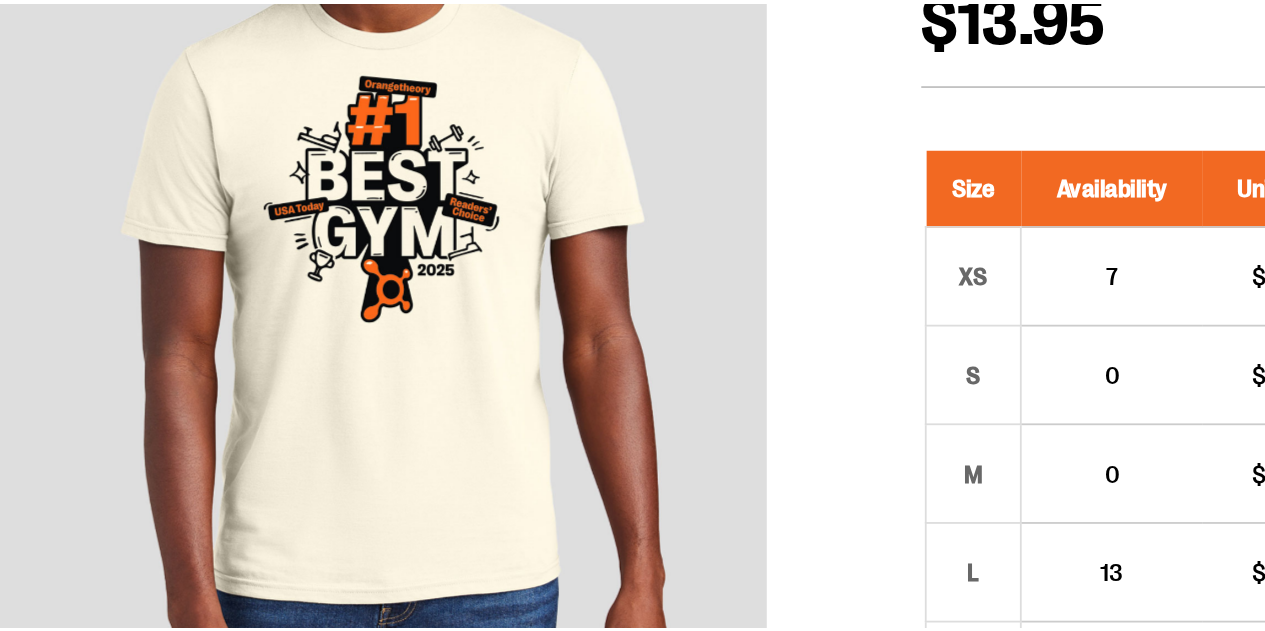 scroll, scrollTop: 467, scrollLeft: 0, axis: vertical 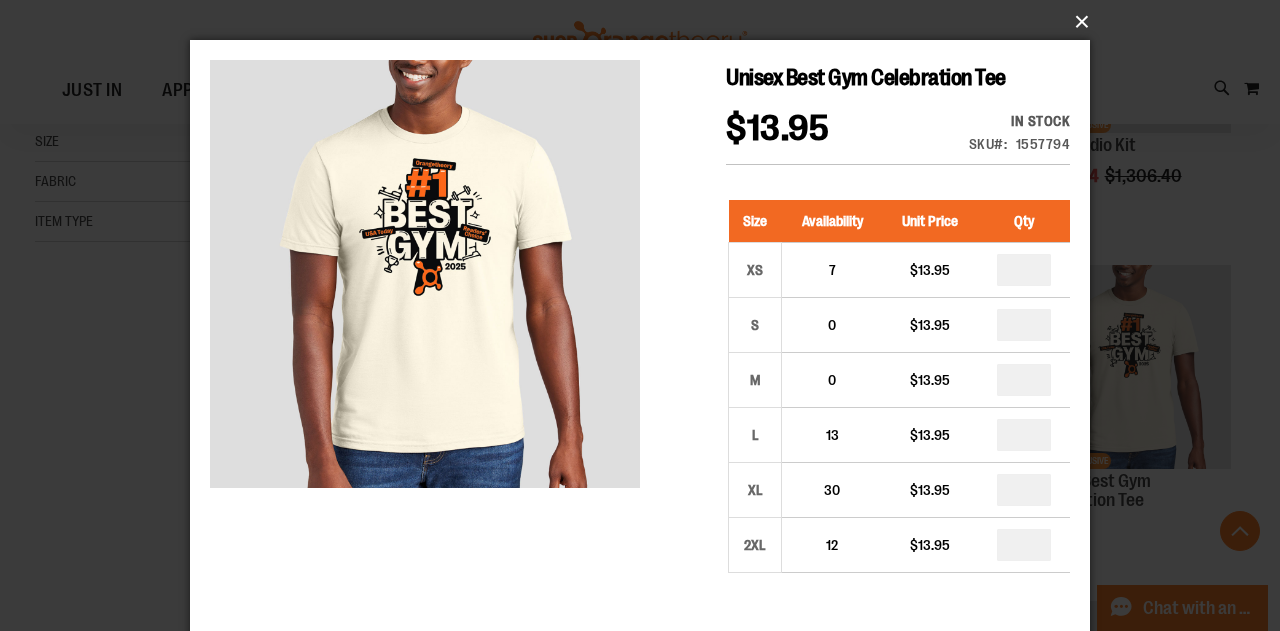 click on "×" at bounding box center (646, 22) 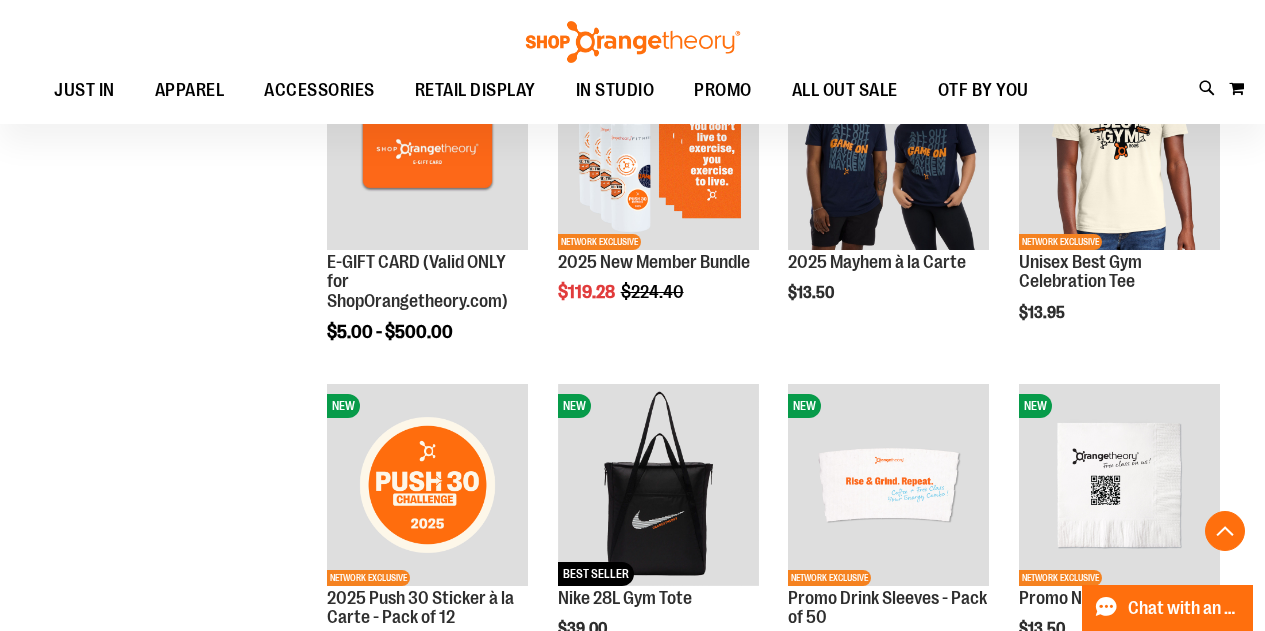 scroll, scrollTop: 686, scrollLeft: 0, axis: vertical 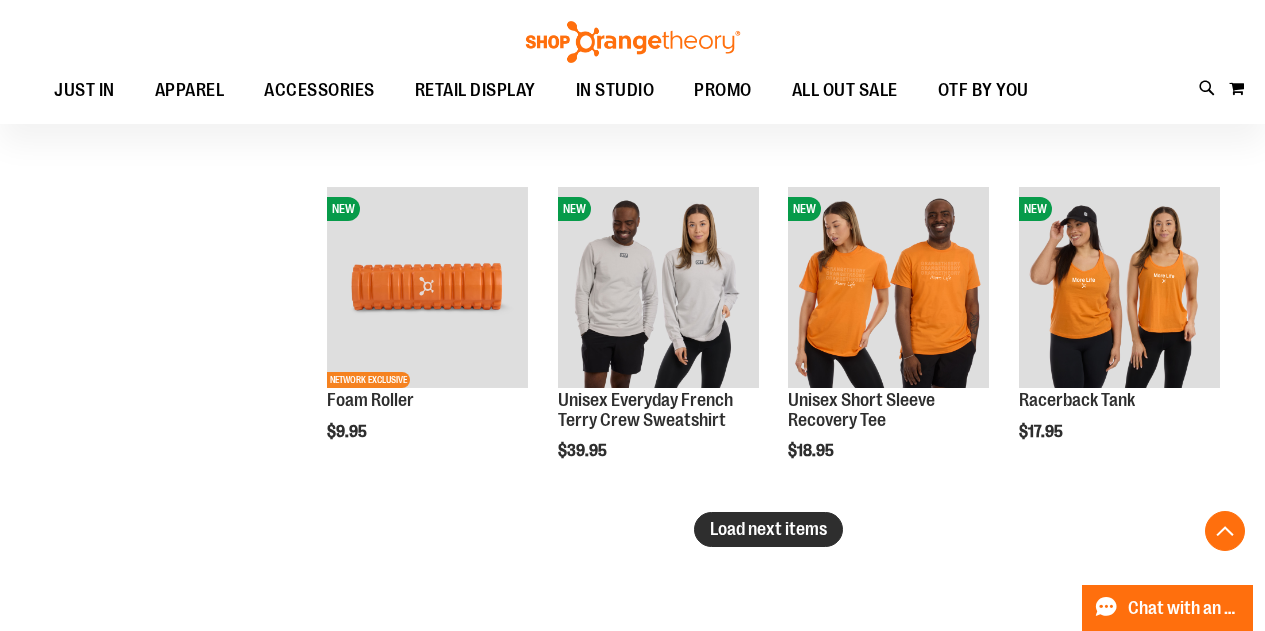 click on "Load next items" at bounding box center (768, 529) 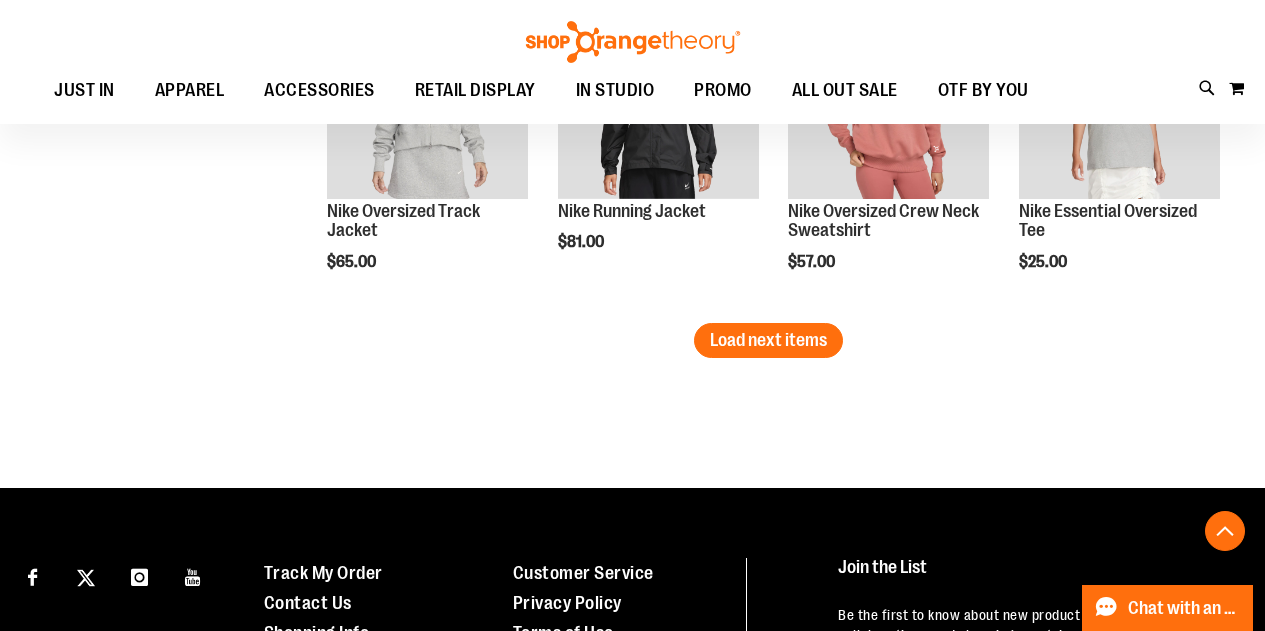 scroll, scrollTop: 4104, scrollLeft: 0, axis: vertical 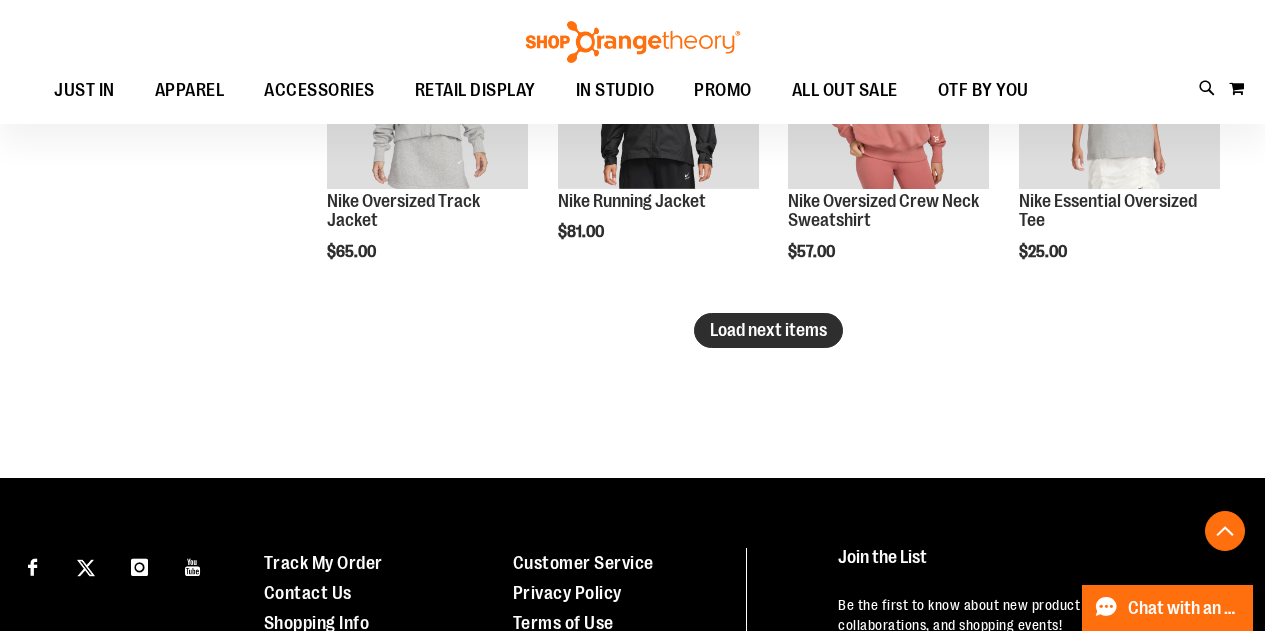 click on "Load next items" at bounding box center [768, 330] 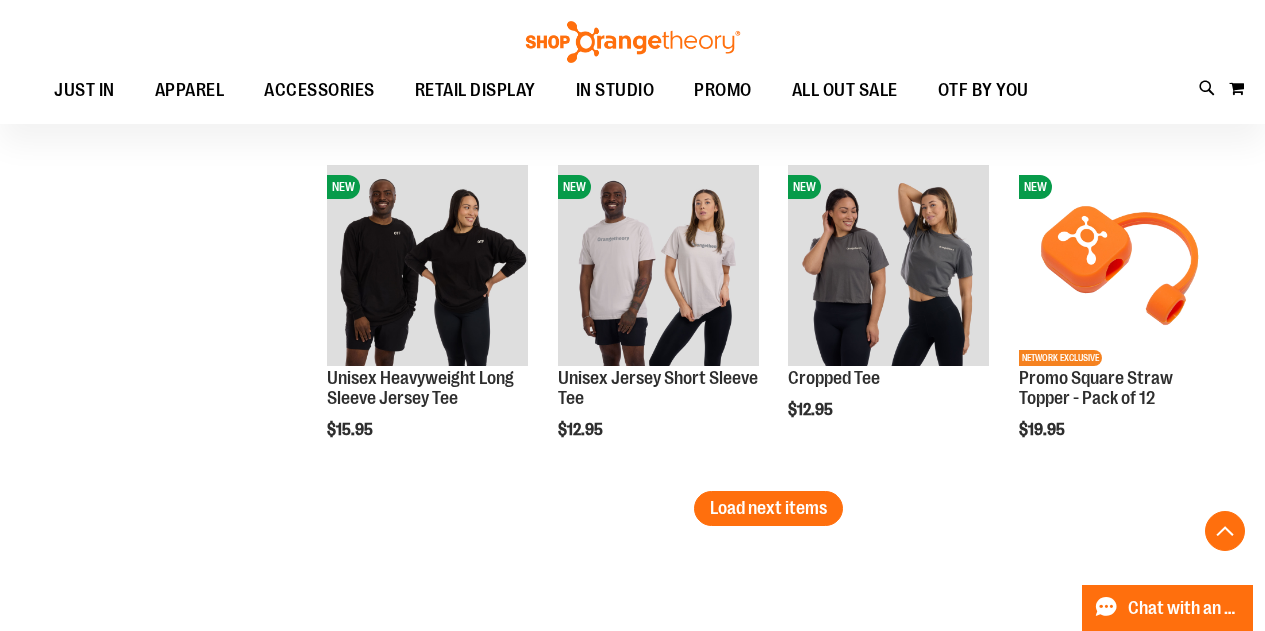 scroll, scrollTop: 4935, scrollLeft: 0, axis: vertical 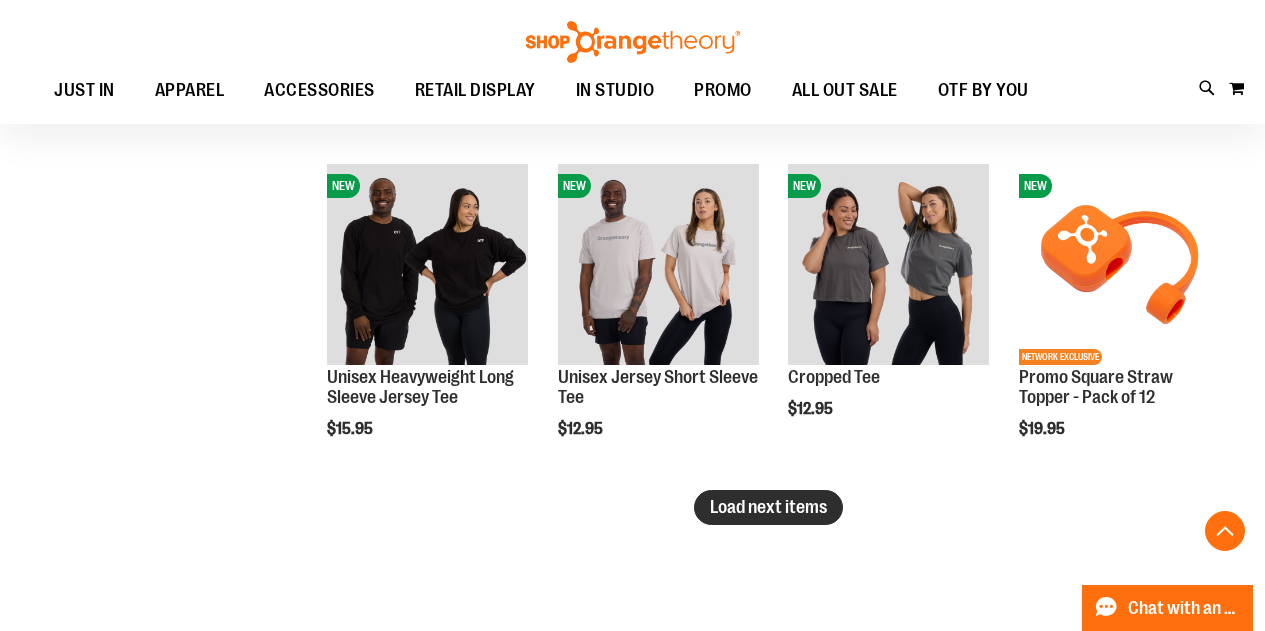 click on "Load next items" at bounding box center (768, 507) 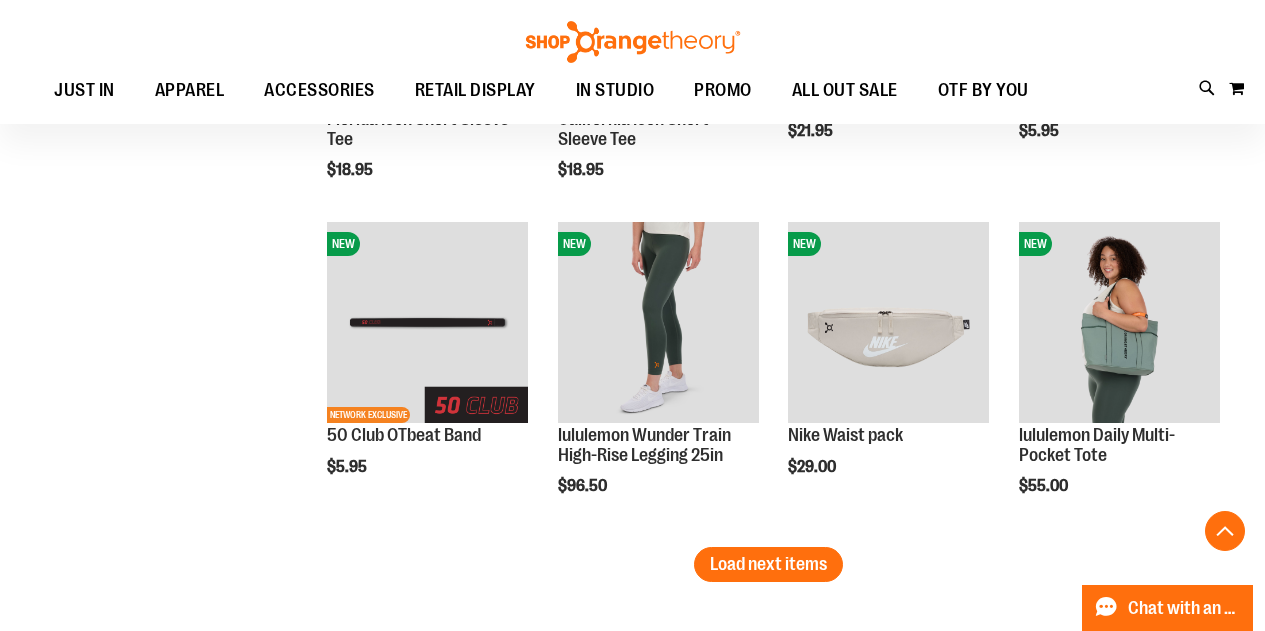 scroll, scrollTop: 5886, scrollLeft: 0, axis: vertical 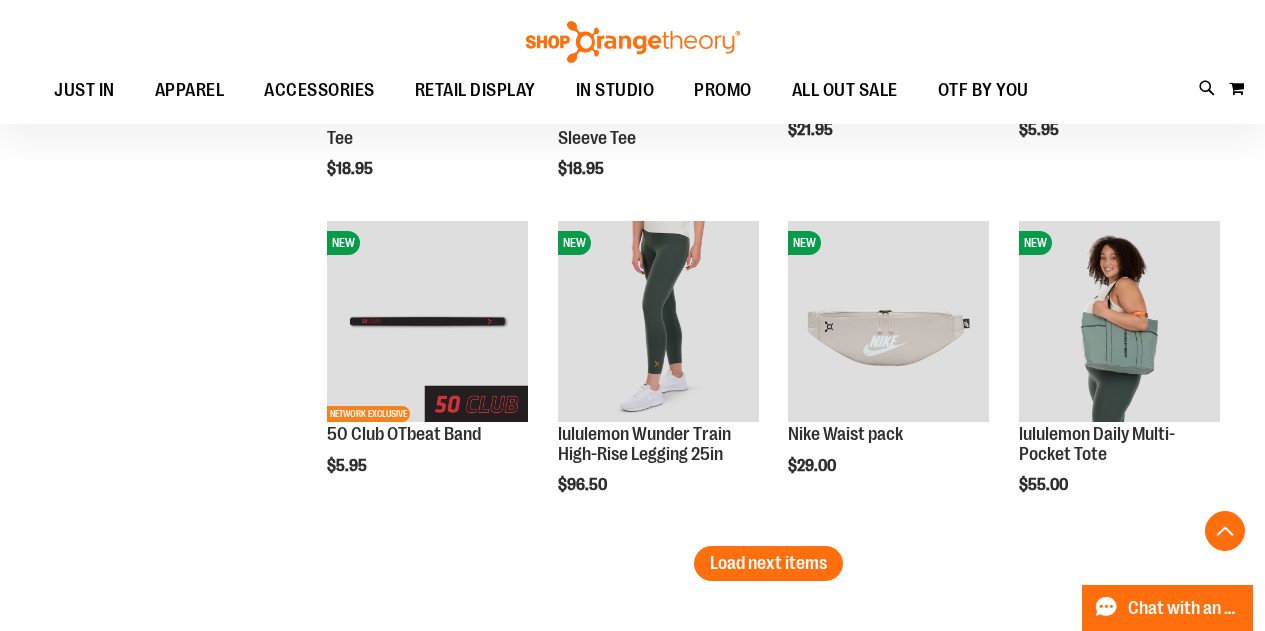 click on "**********" at bounding box center [769, -2476] 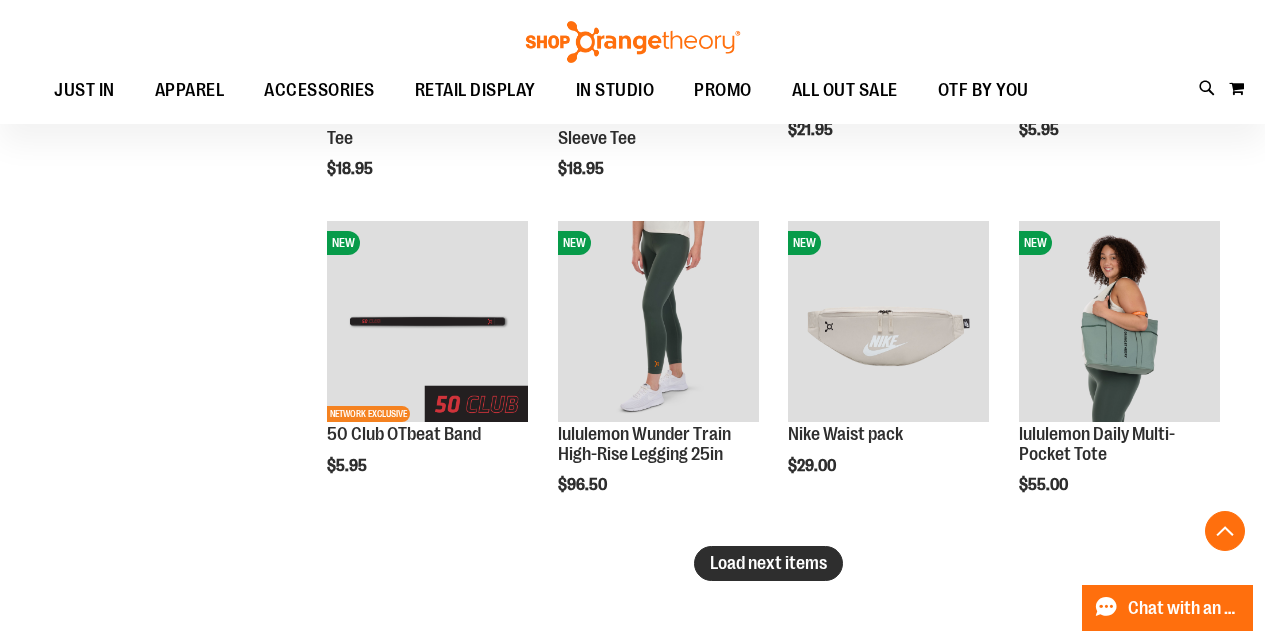 click on "Load next items" at bounding box center [768, 563] 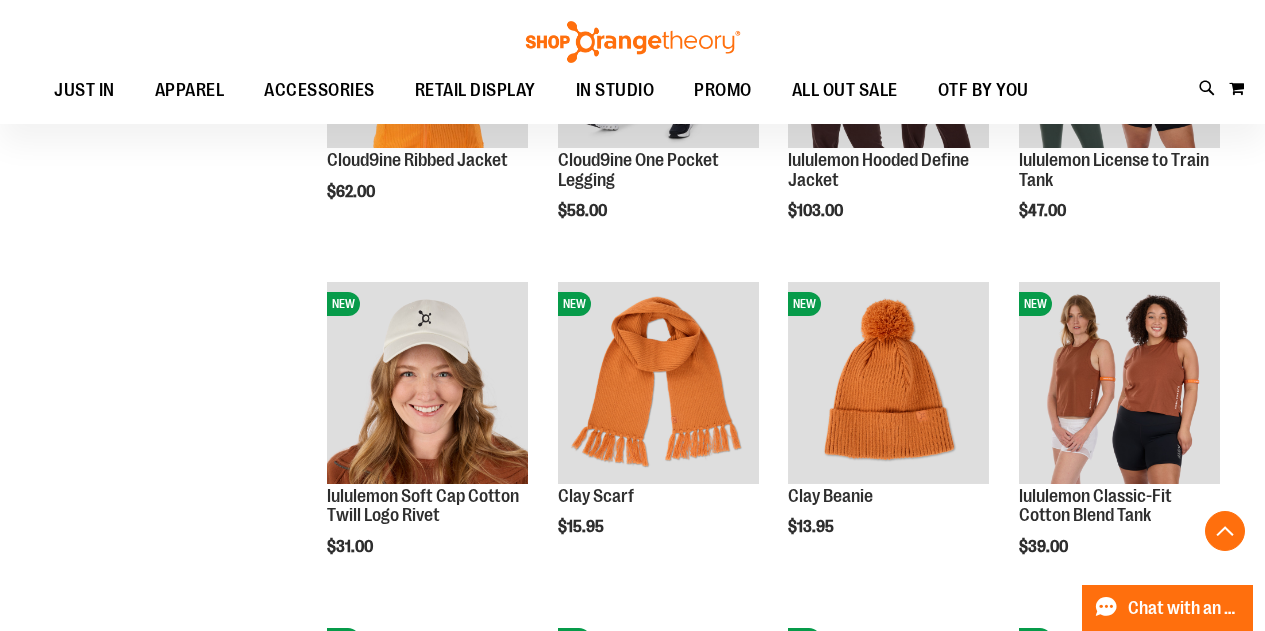 scroll, scrollTop: 6502, scrollLeft: 0, axis: vertical 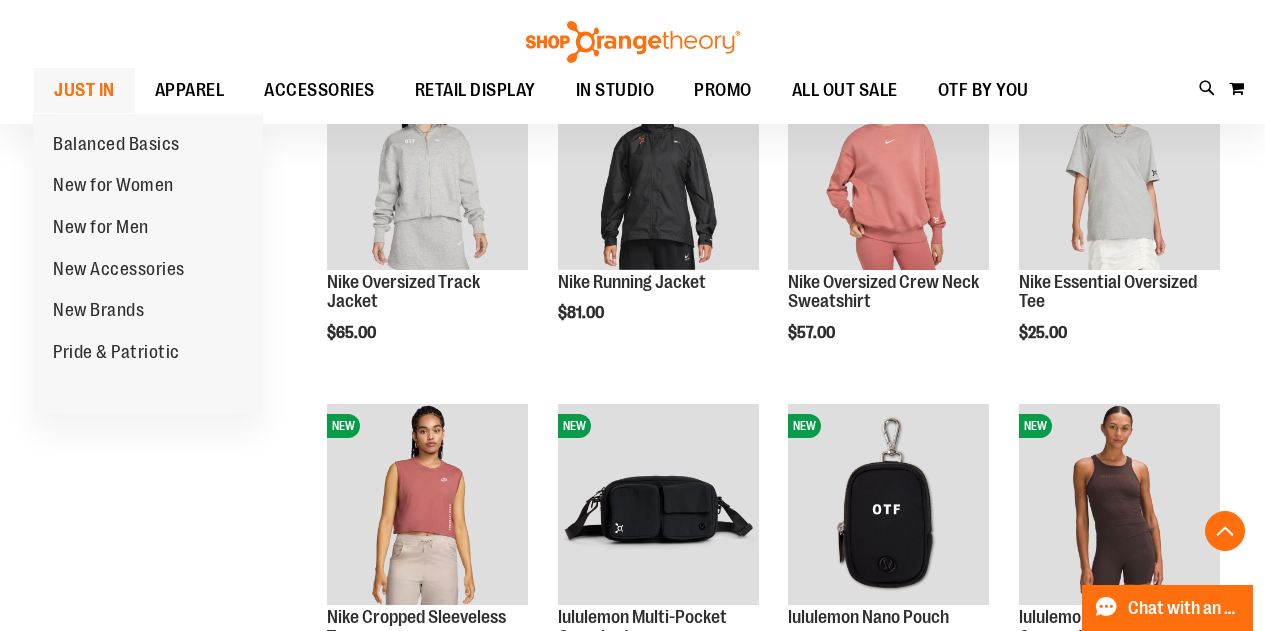 click on "JUST IN" at bounding box center [84, 90] 